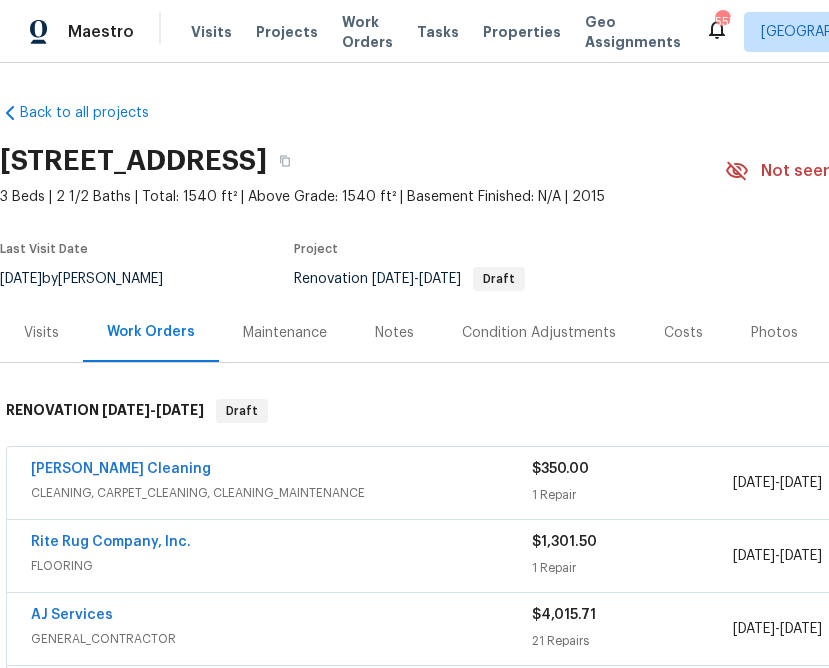 scroll, scrollTop: 0, scrollLeft: 0, axis: both 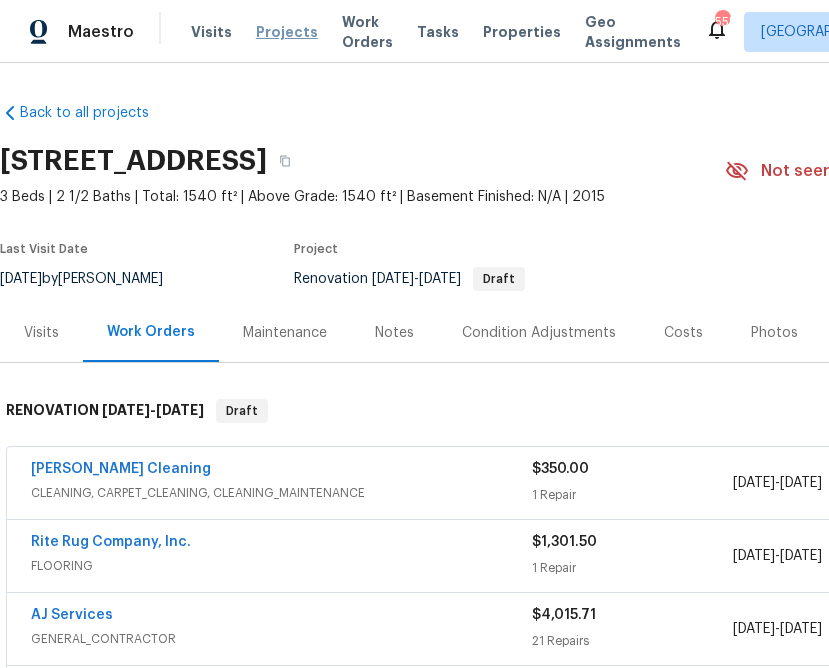click on "Projects" at bounding box center [287, 32] 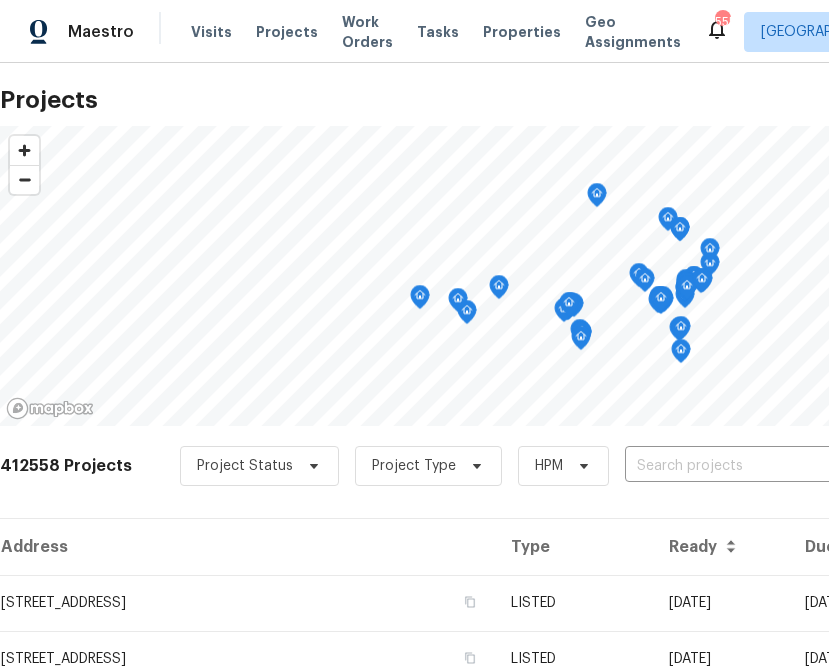 scroll, scrollTop: 4, scrollLeft: 0, axis: vertical 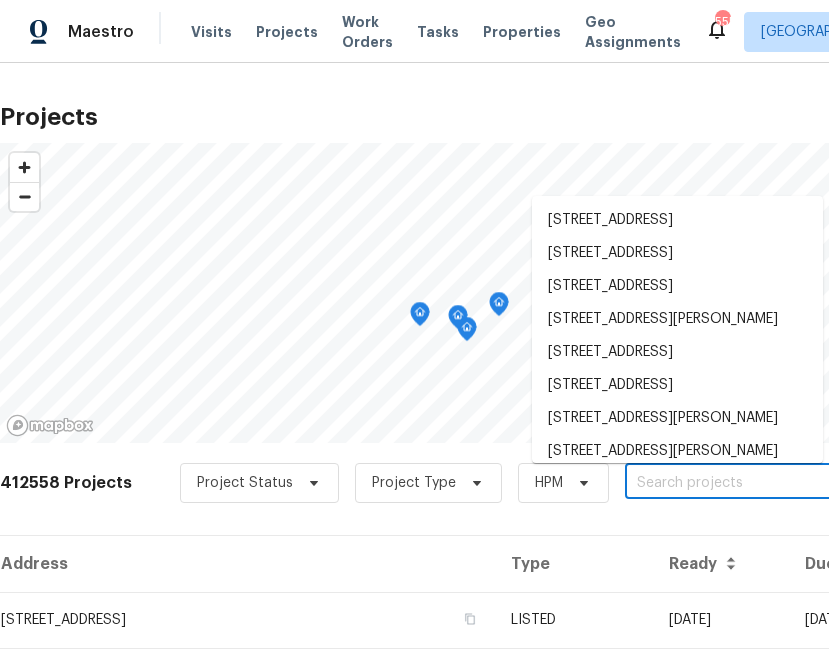 click at bounding box center [739, 483] 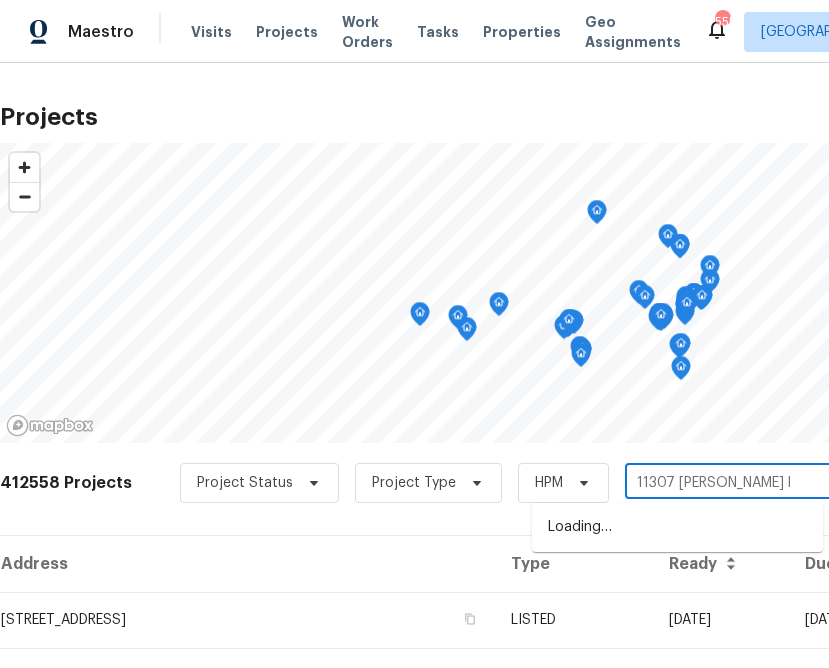 type on "11307 [PERSON_NAME]" 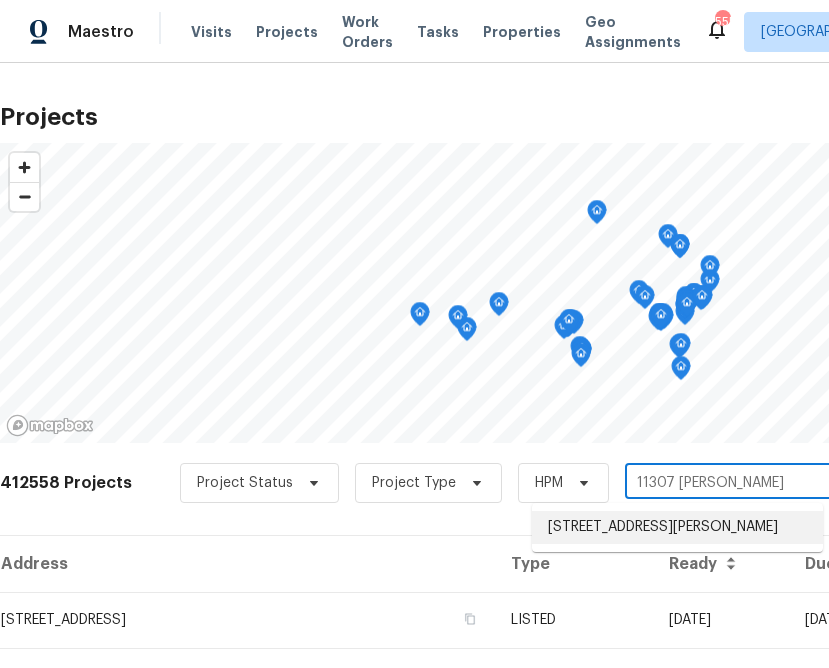 click on "[STREET_ADDRESS][PERSON_NAME]" at bounding box center [677, 527] 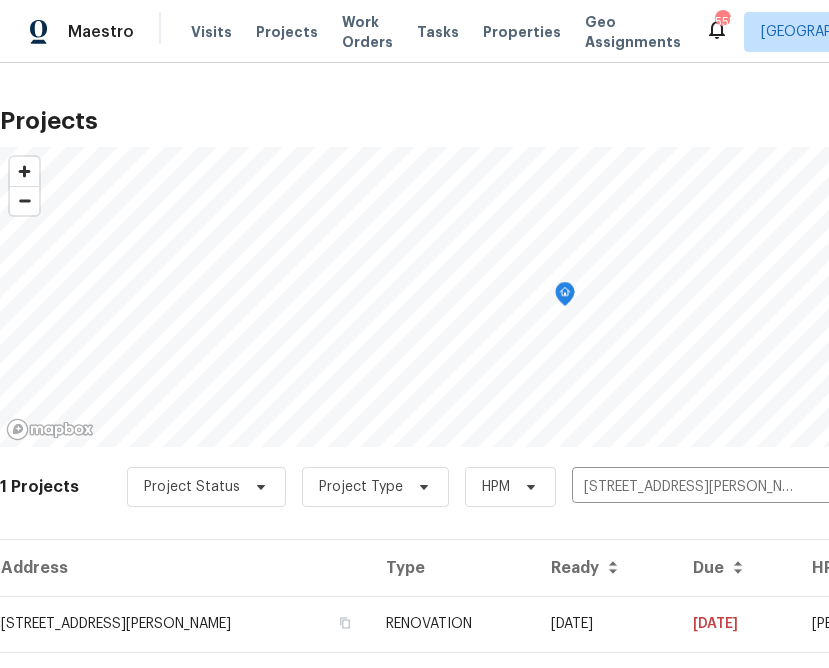 scroll, scrollTop: 48, scrollLeft: 0, axis: vertical 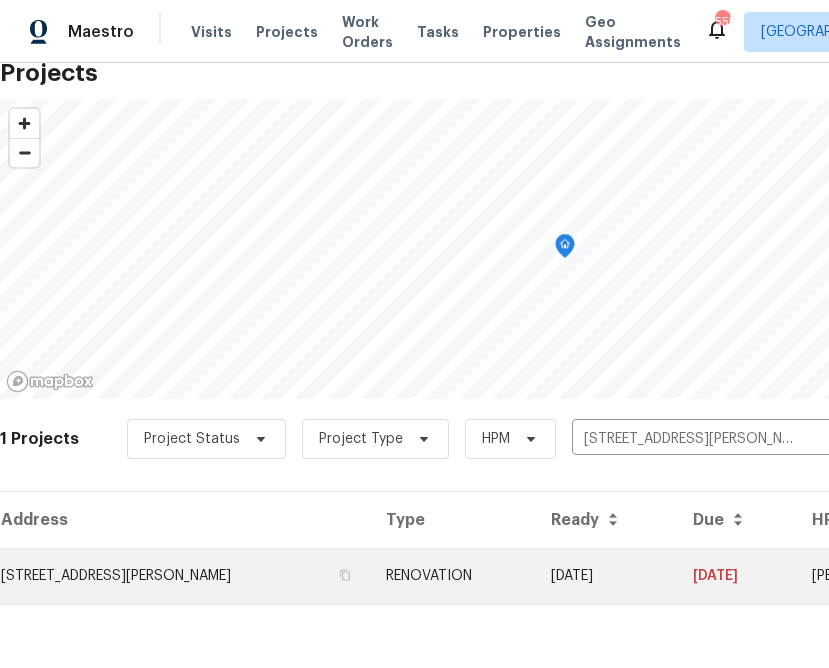 click on "[STREET_ADDRESS][PERSON_NAME]" at bounding box center [185, 576] 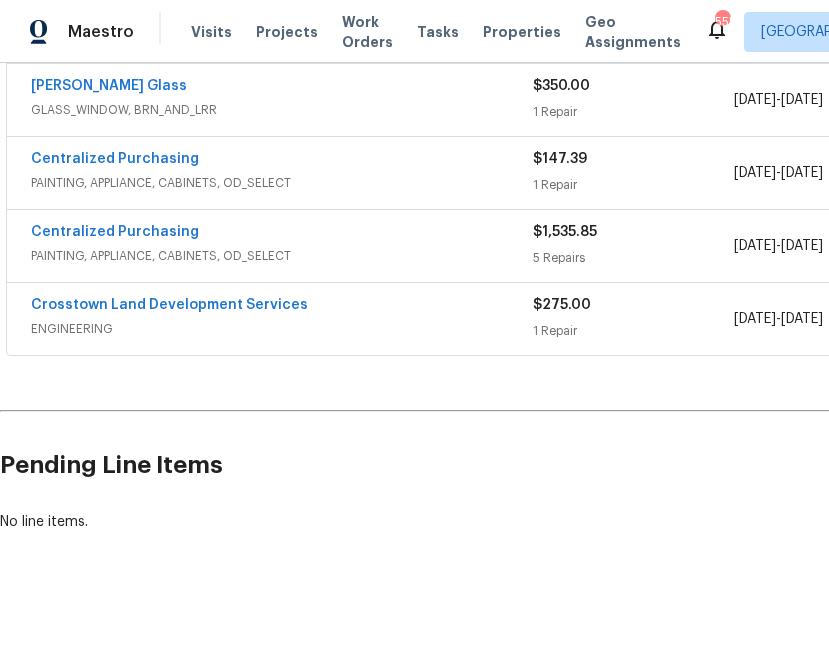 scroll, scrollTop: 894, scrollLeft: 301, axis: both 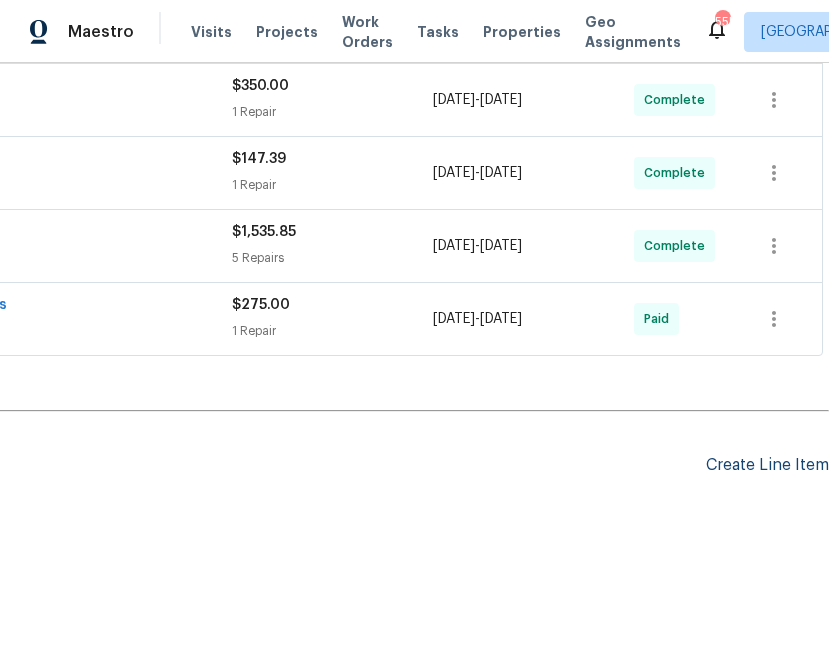 click on "Create Line Item" at bounding box center (767, 465) 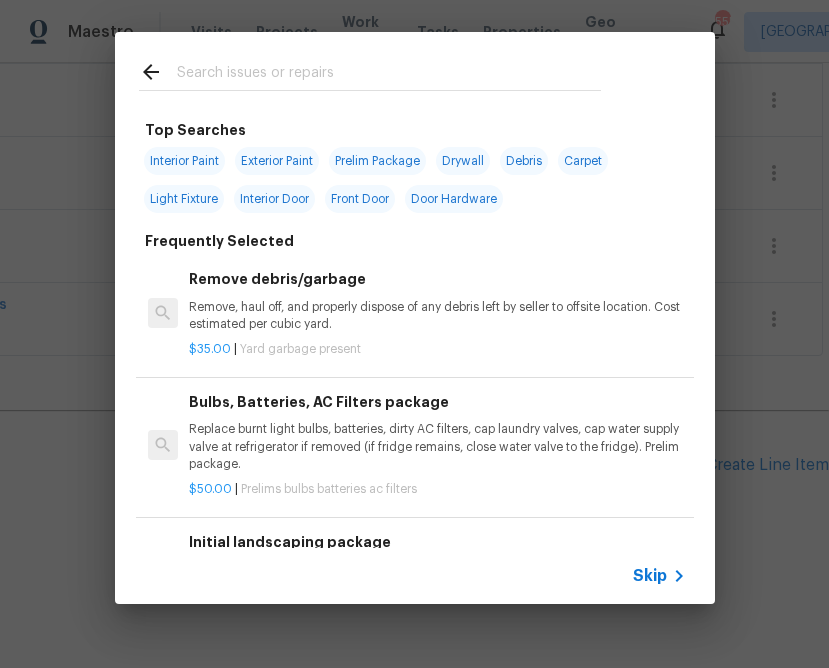 click on "Skip" at bounding box center (415, 576) 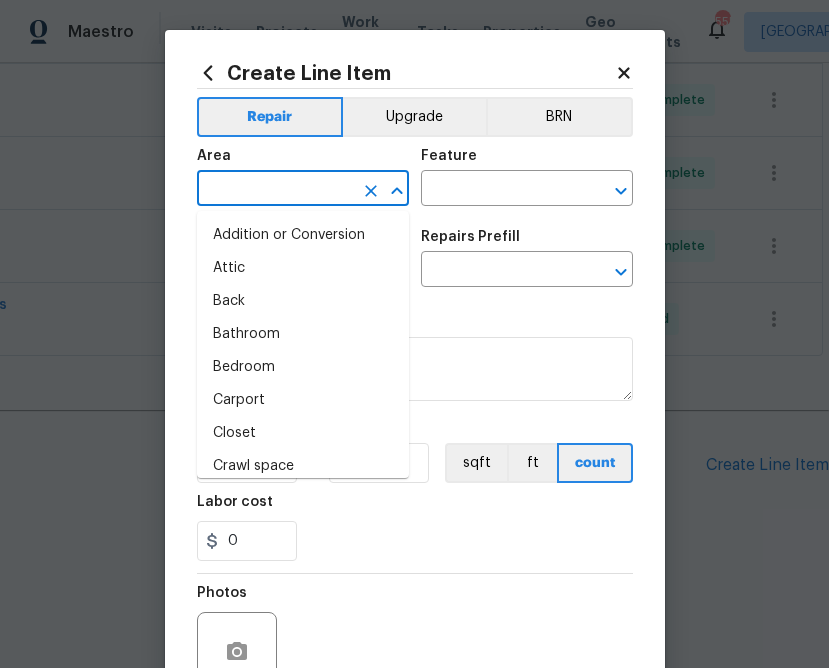 click at bounding box center [275, 190] 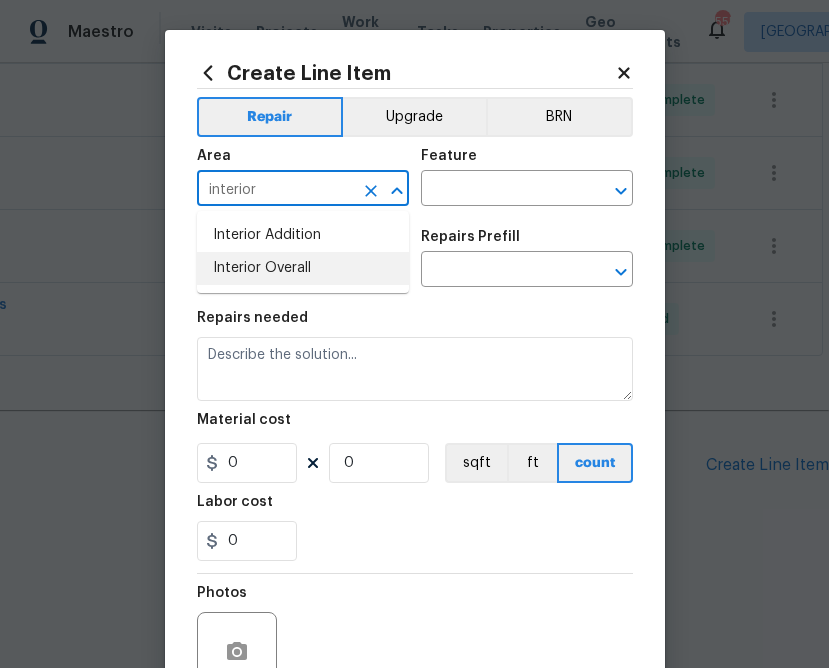 click on "Interior Overall" at bounding box center [303, 268] 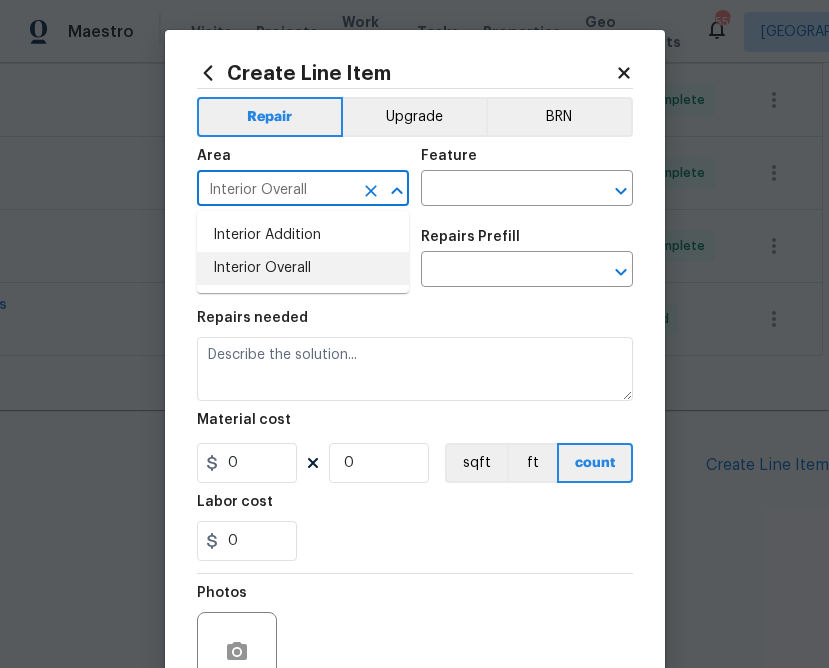 type on "Interior Overall" 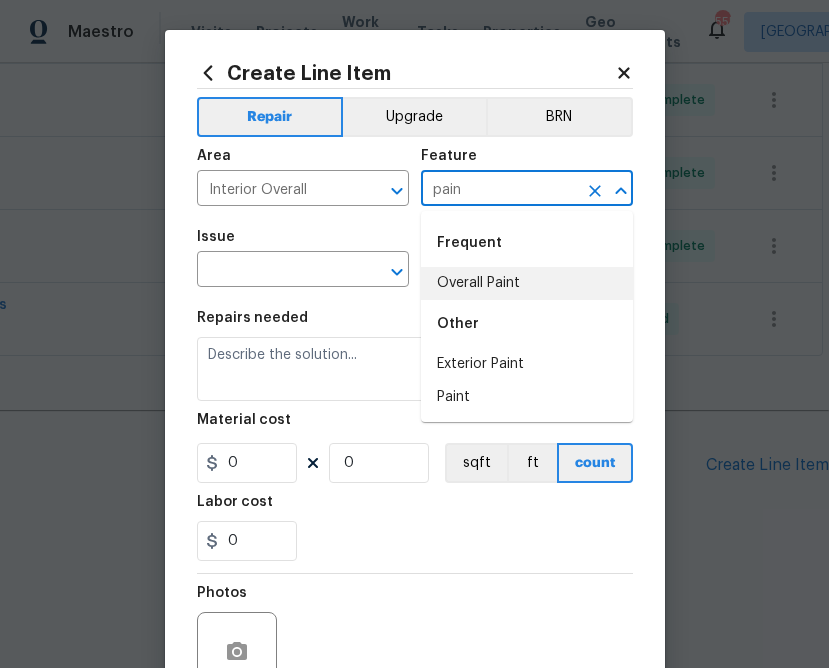 click on "Overall Paint" at bounding box center (527, 283) 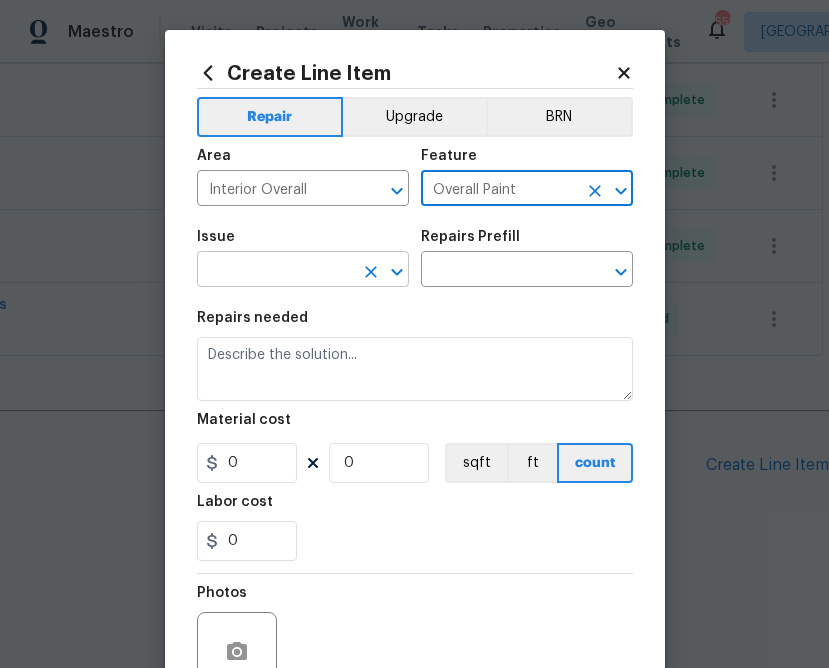type on "Overall Paint" 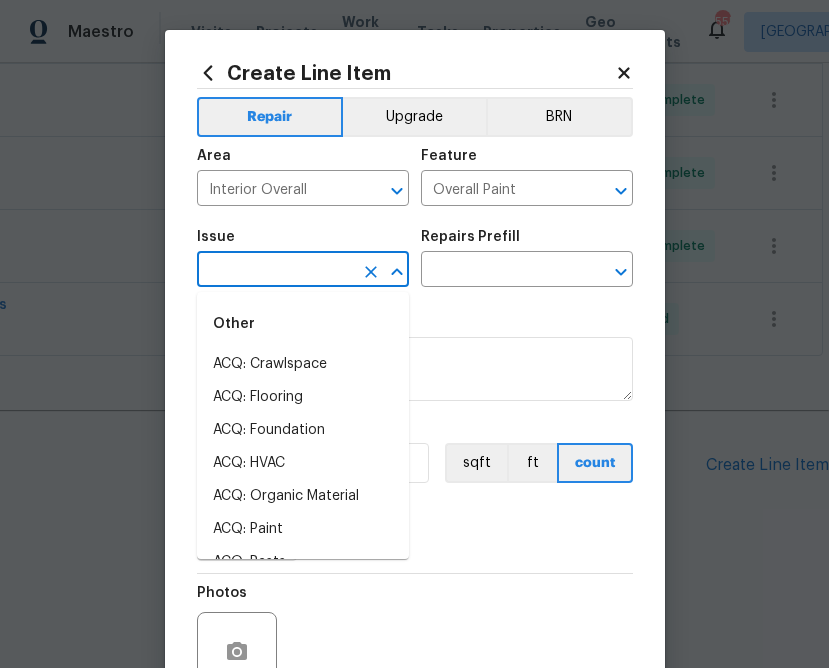click at bounding box center (275, 271) 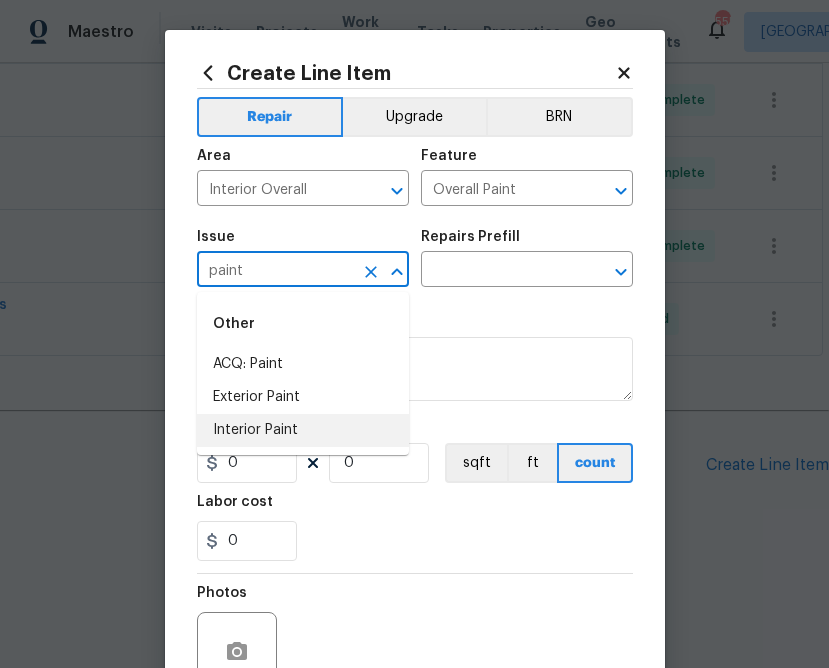 click on "Interior Paint" at bounding box center [303, 430] 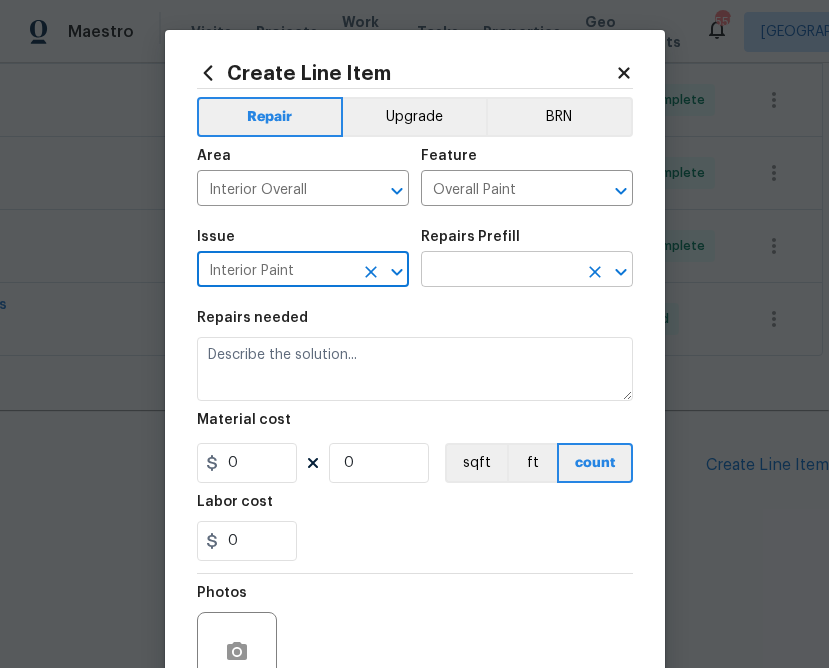 type on "Interior Paint" 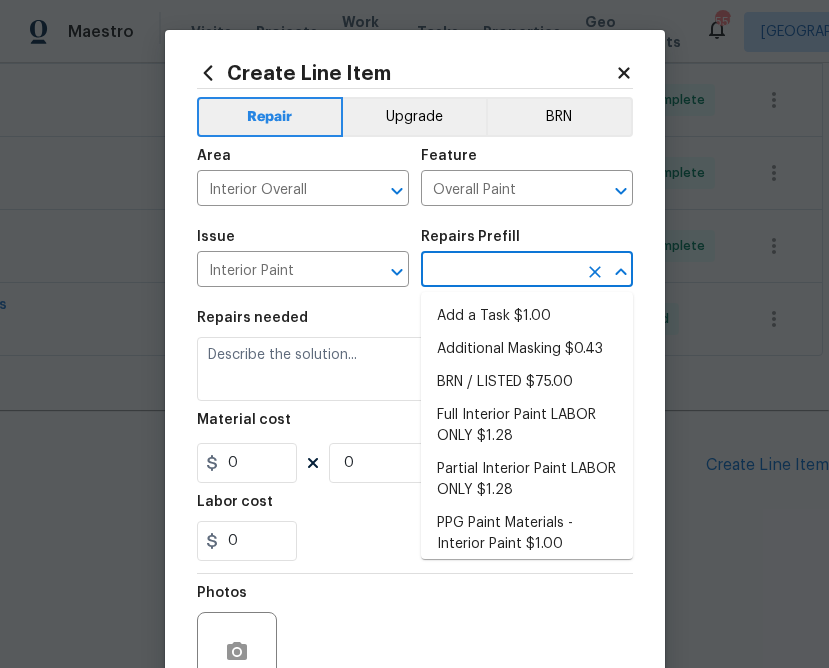 click at bounding box center (499, 271) 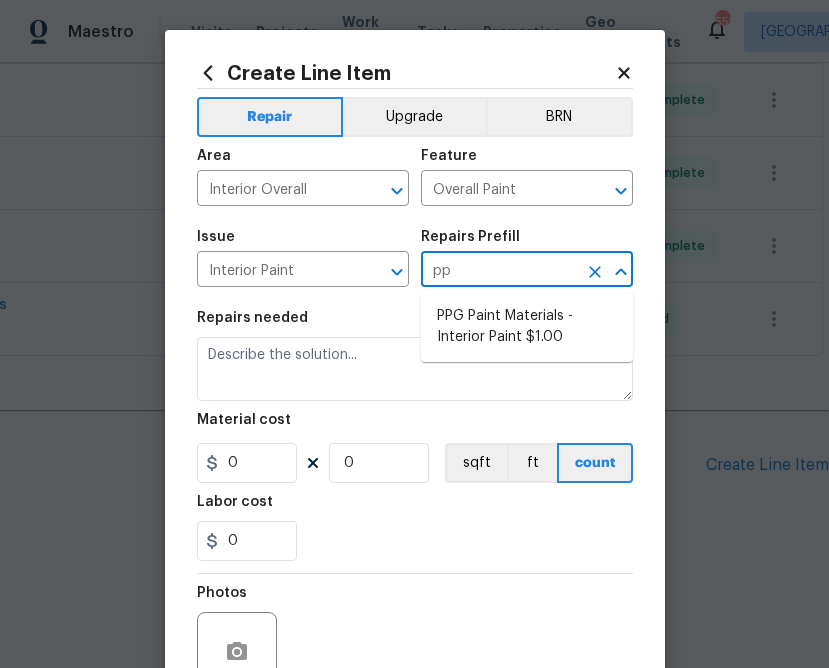 type on "ppg" 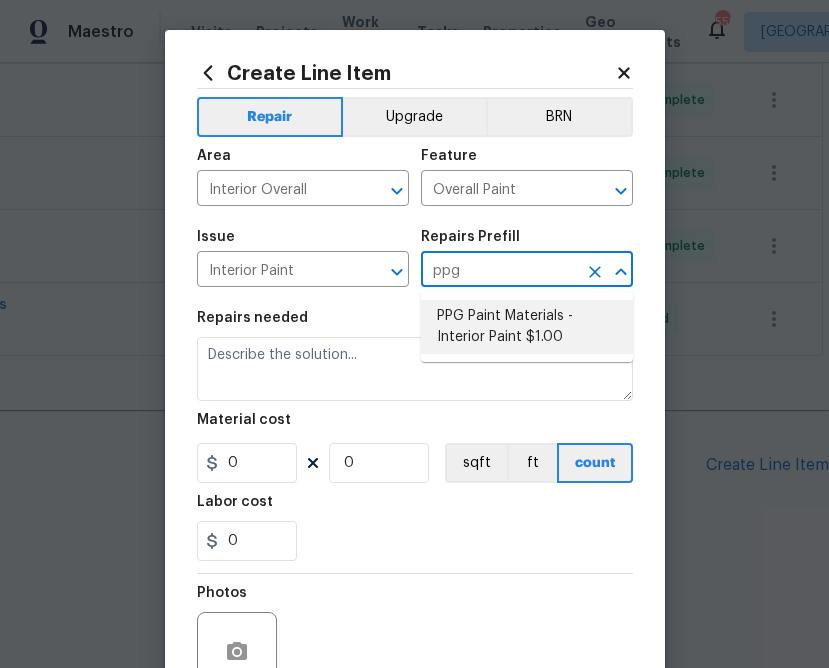 click on "PPG Paint Materials - Interior Paint $1.00" at bounding box center [527, 327] 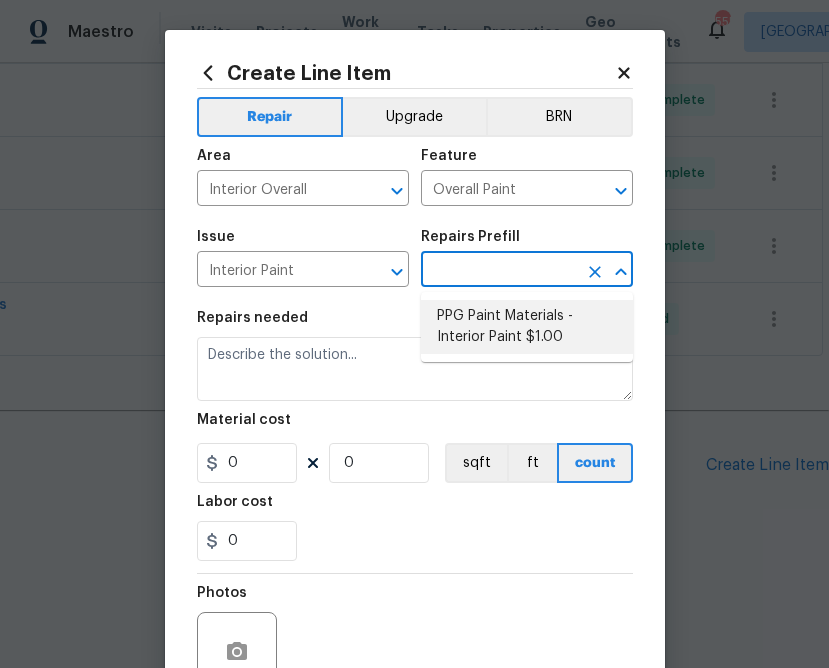 type on "PPG Paint Materials - Interior Paint $1.00" 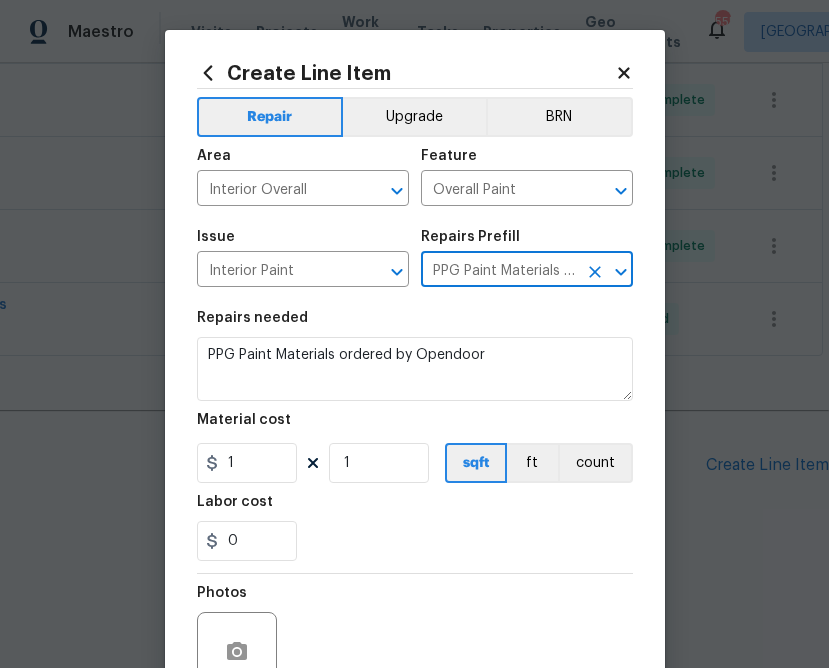 type on "PPG Paint Materials - Interior Paint $1.00" 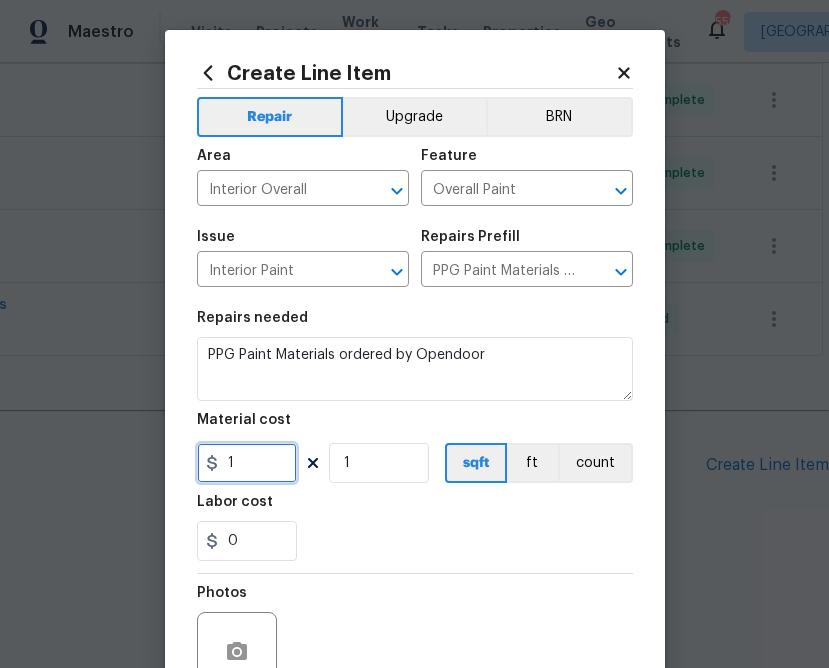 click on "1" at bounding box center (247, 463) 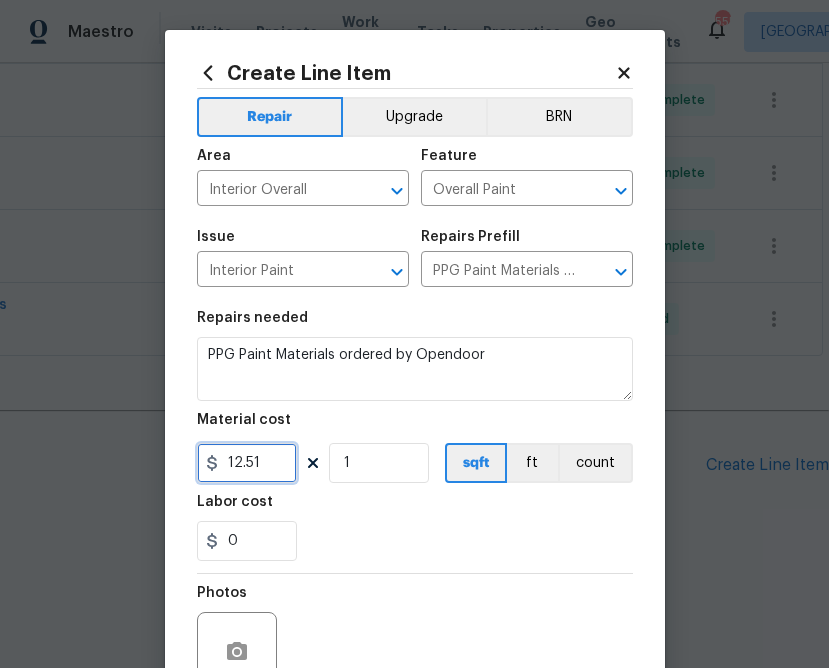 type on "12.51" 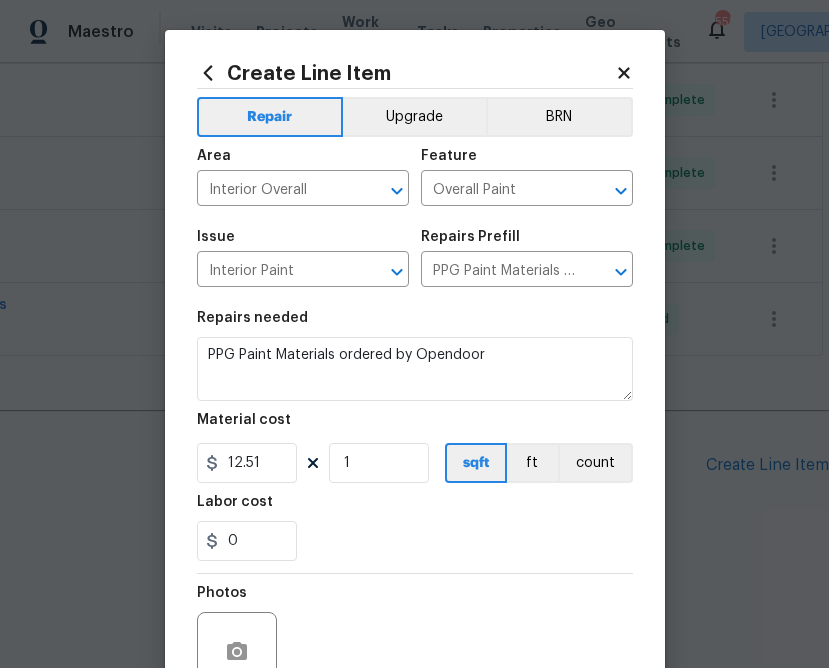 click on "Photos" at bounding box center (415, 639) 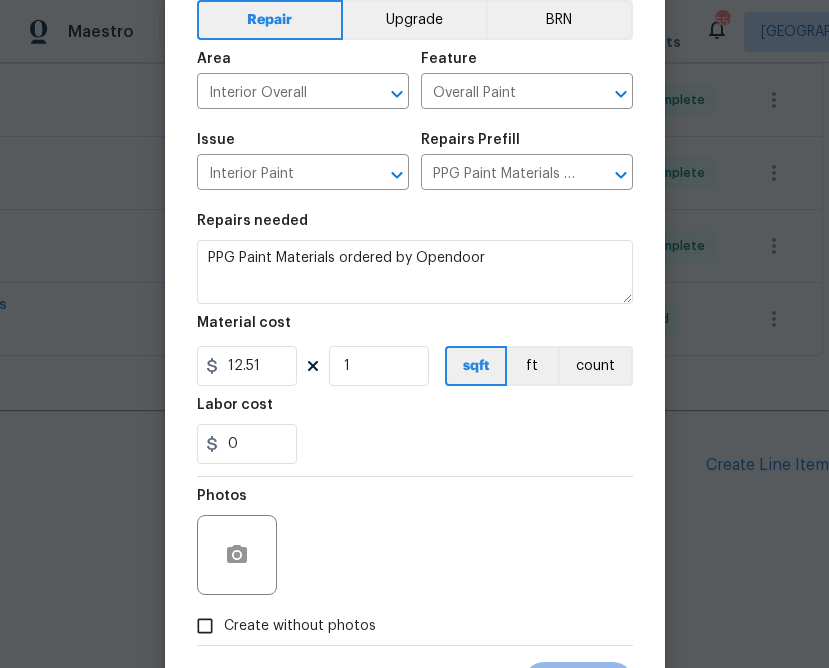 scroll, scrollTop: 129, scrollLeft: 0, axis: vertical 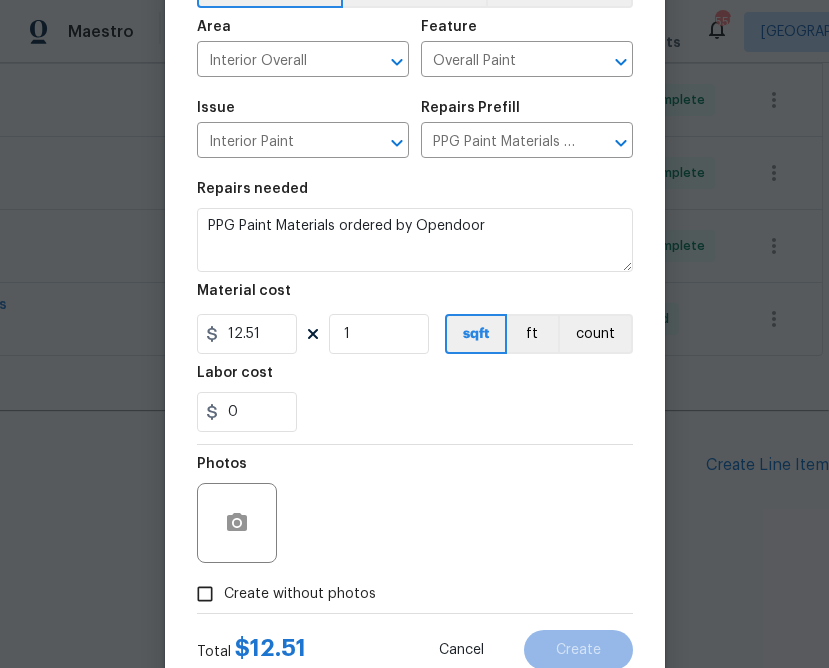 click on "Create without photos" at bounding box center [300, 594] 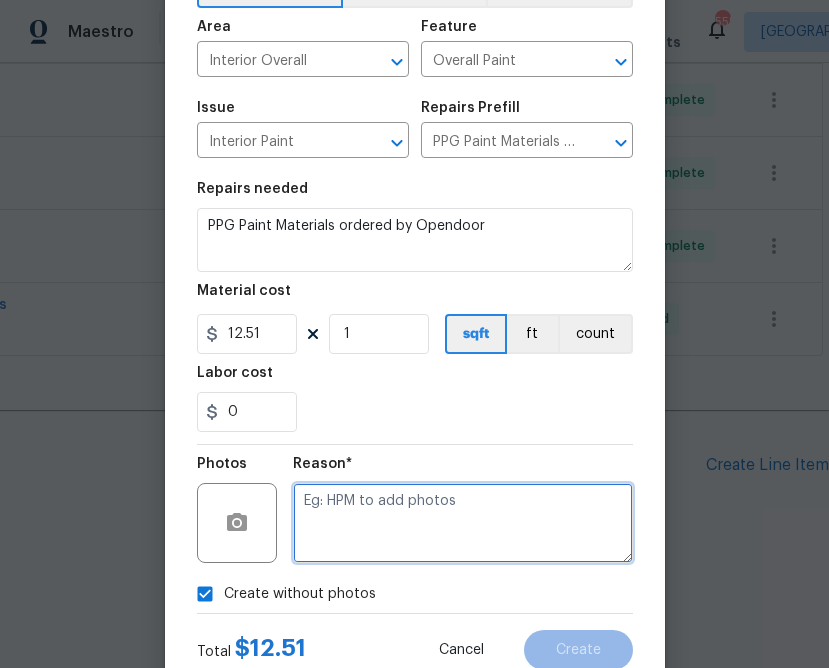 click at bounding box center [463, 523] 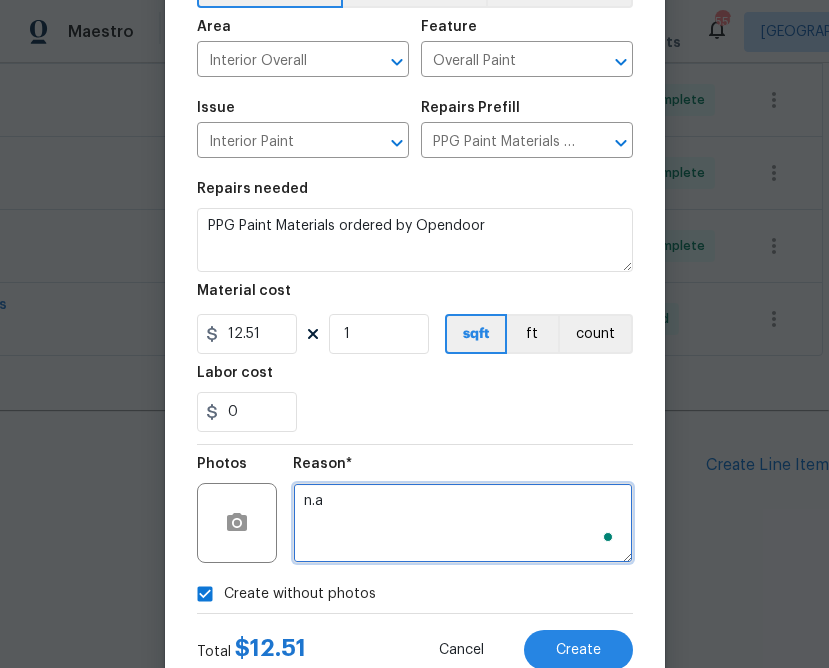 type on "n.a" 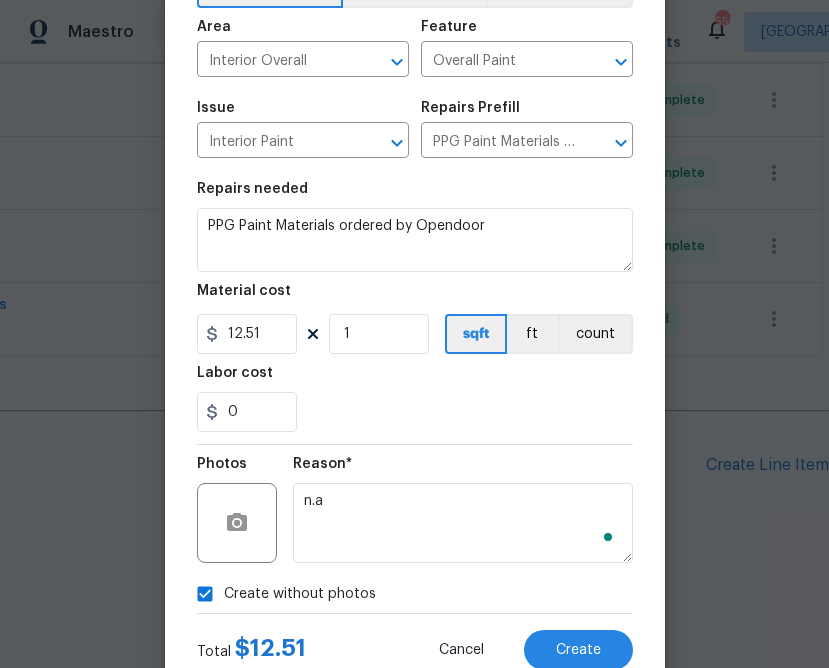 click on "0" at bounding box center [415, 412] 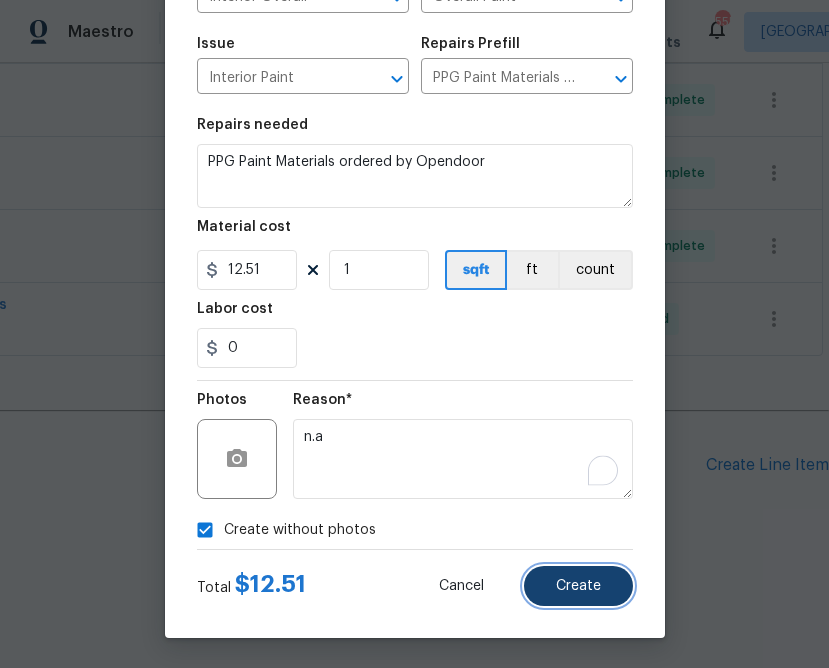 click on "Create" at bounding box center (578, 586) 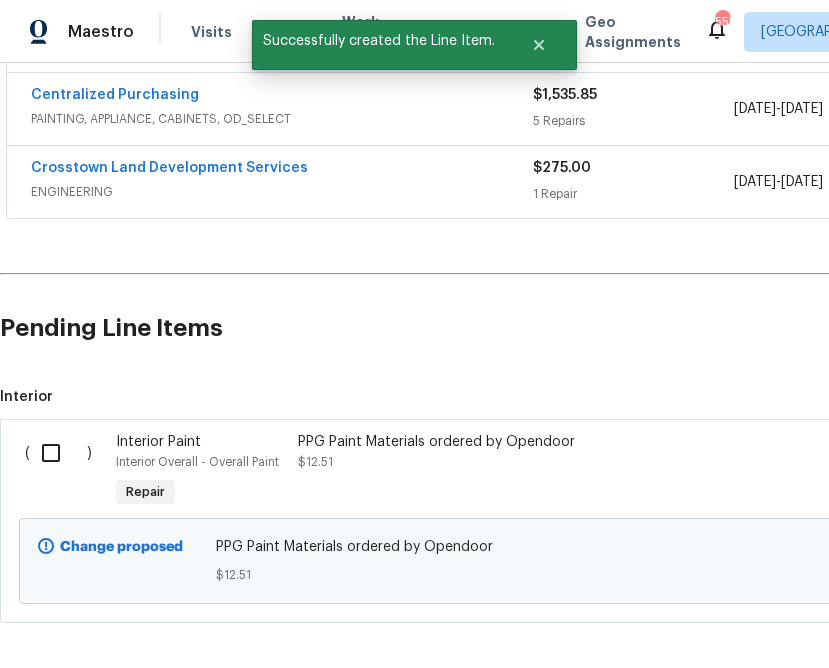 scroll, scrollTop: 1080, scrollLeft: 0, axis: vertical 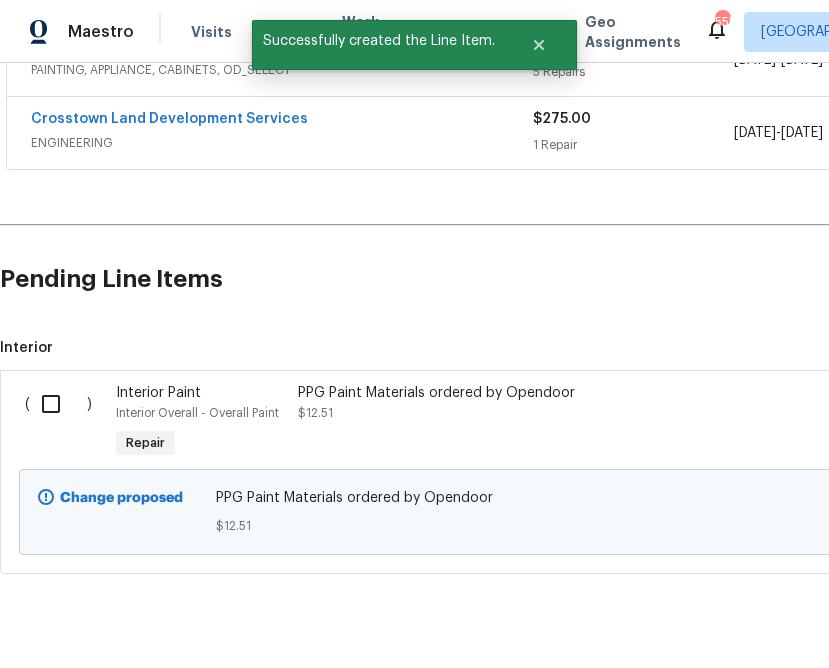 click at bounding box center [58, 404] 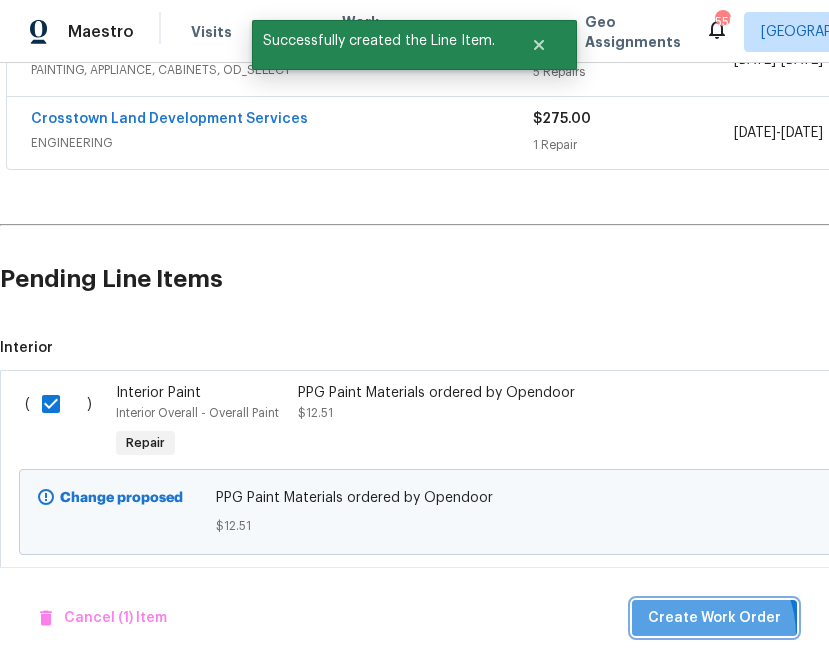 click on "Create Work Order" at bounding box center (714, 618) 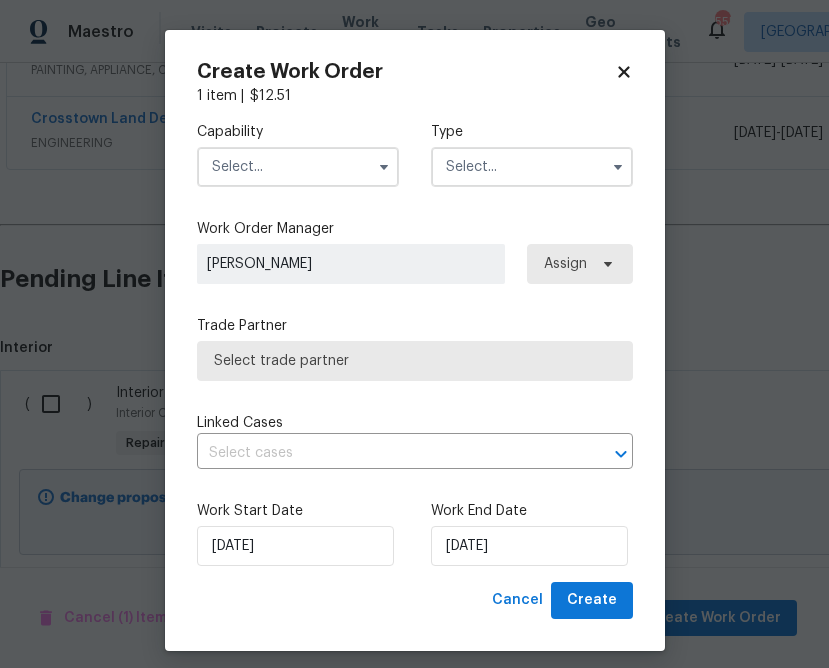 checkbox on "false" 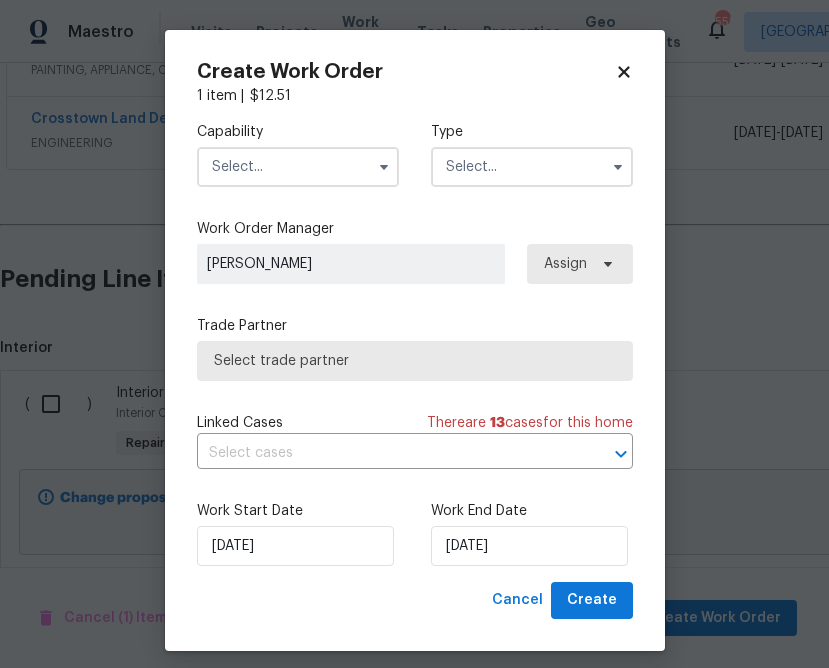 click at bounding box center (298, 167) 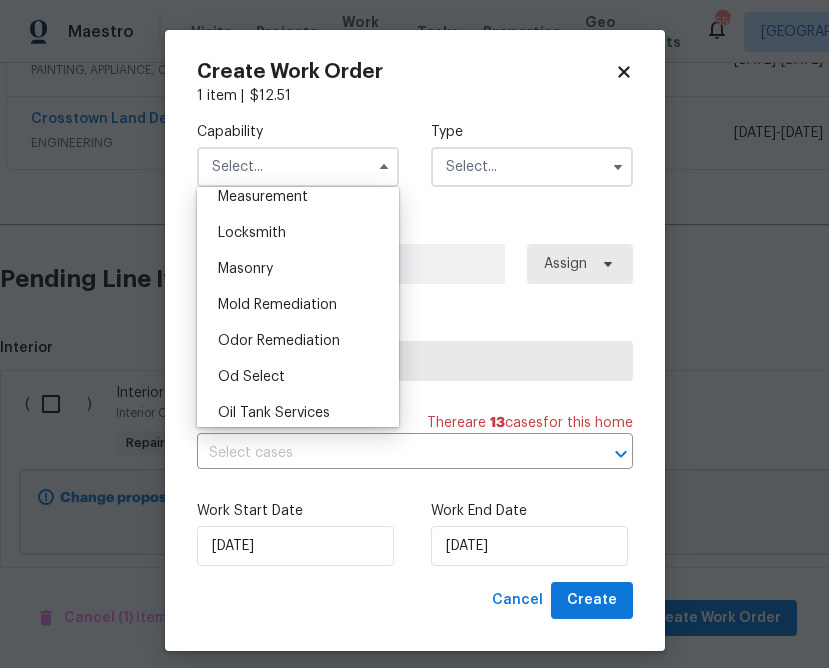 scroll, scrollTop: 1491, scrollLeft: 0, axis: vertical 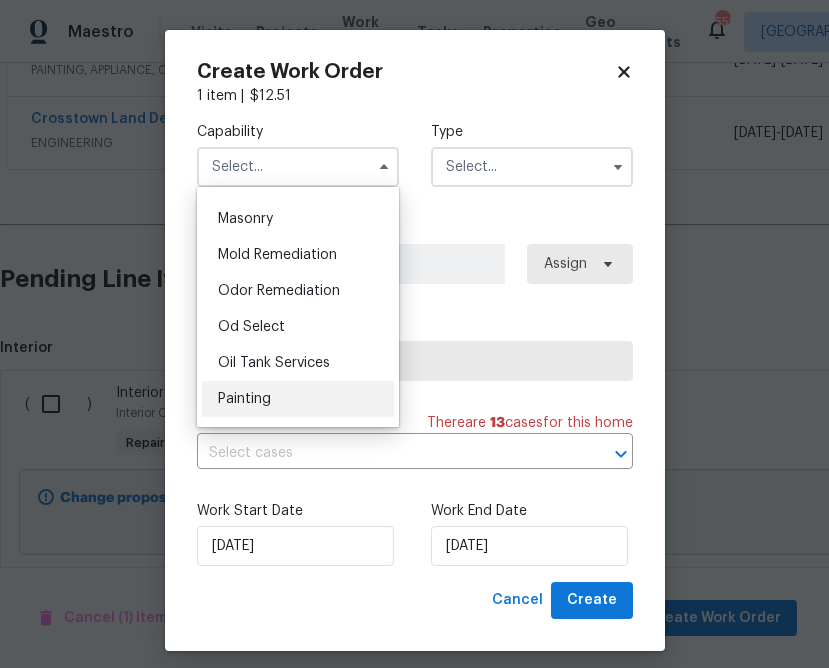 click on "Painting" at bounding box center (298, 399) 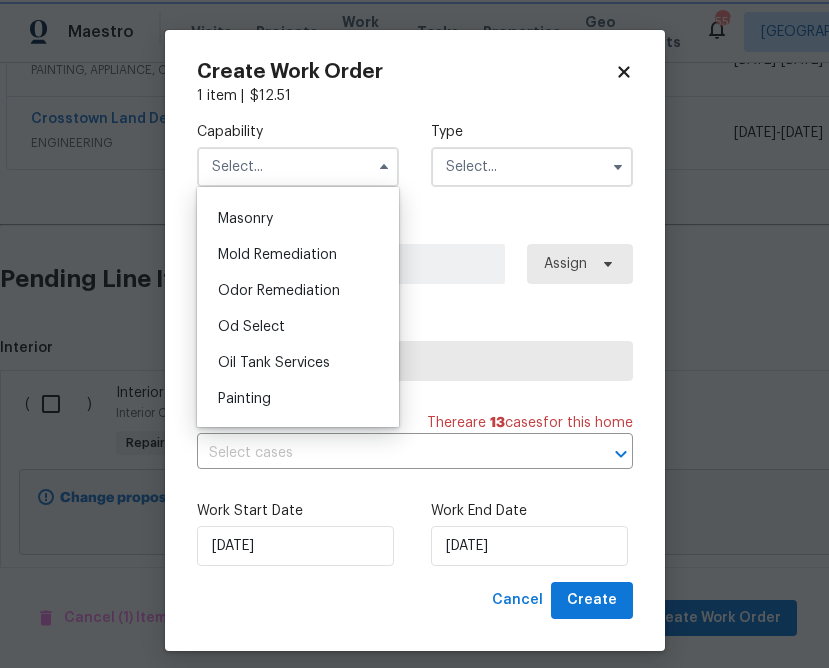type on "Painting" 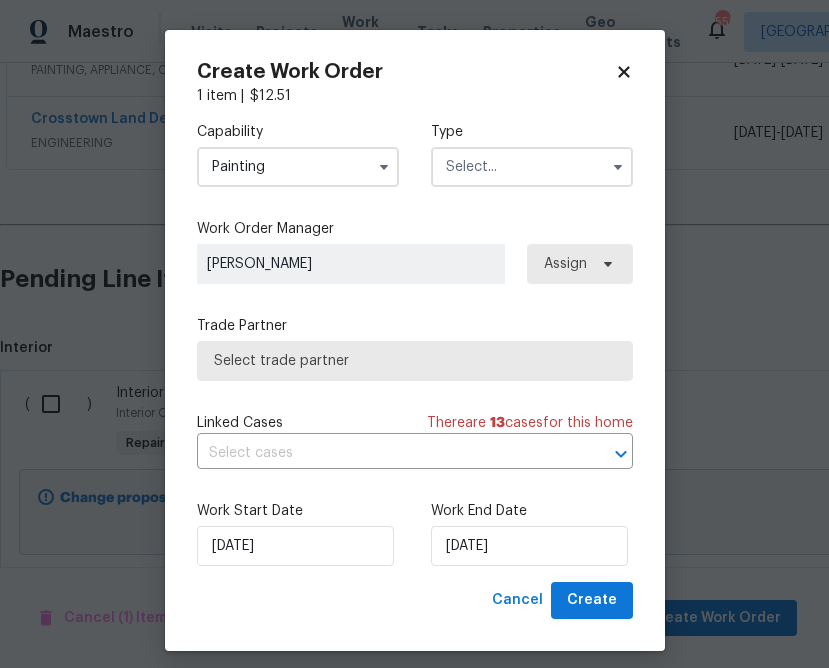 click at bounding box center (532, 167) 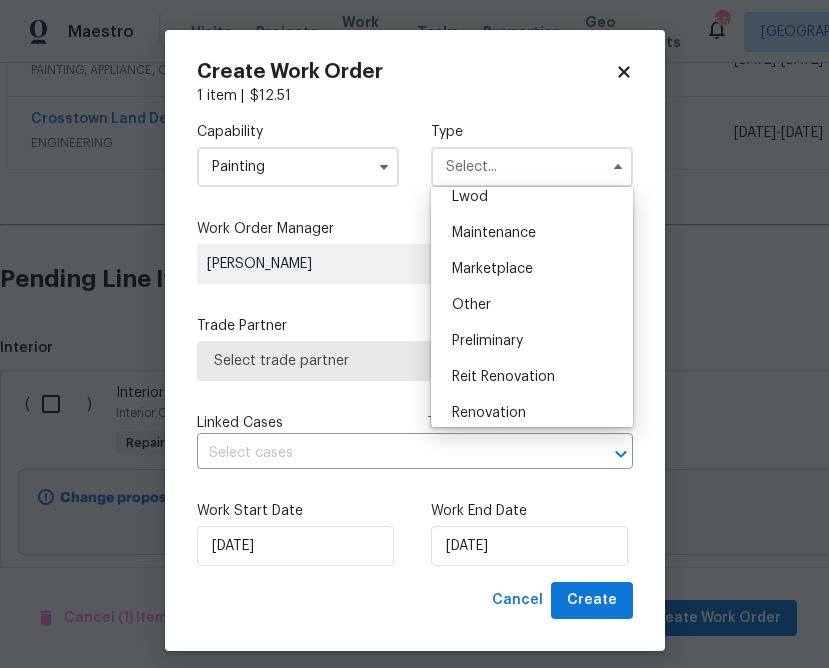 scroll, scrollTop: 304, scrollLeft: 0, axis: vertical 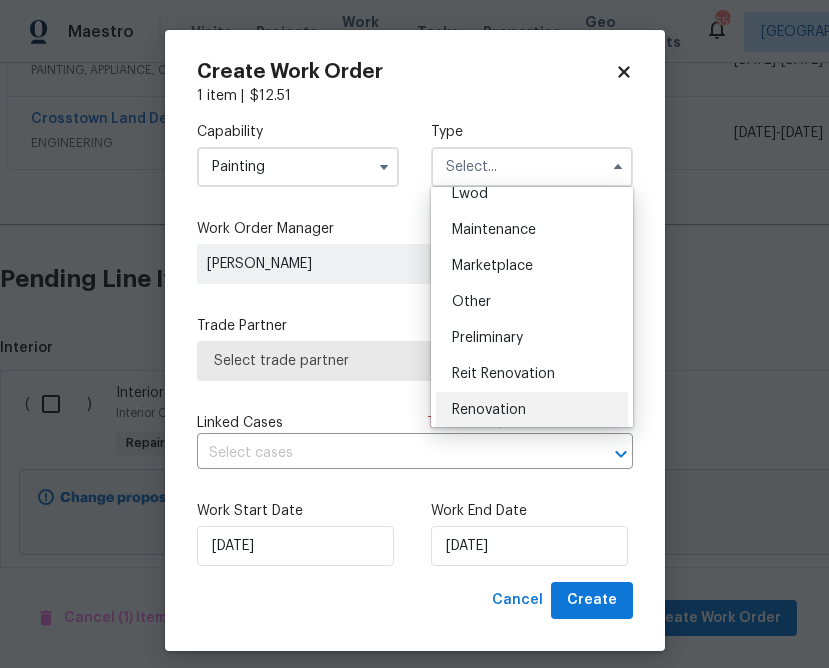 click on "Renovation" at bounding box center [489, 410] 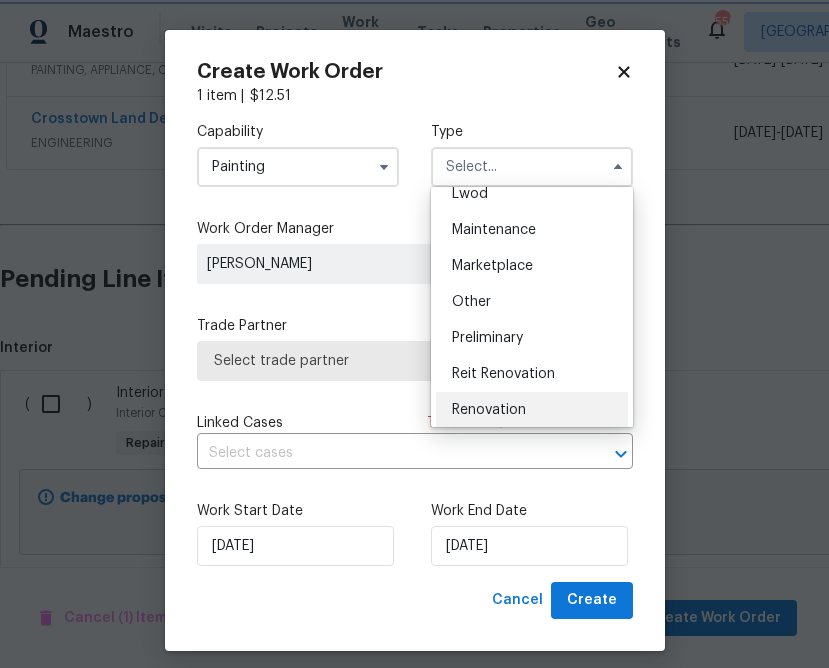 type on "Renovation" 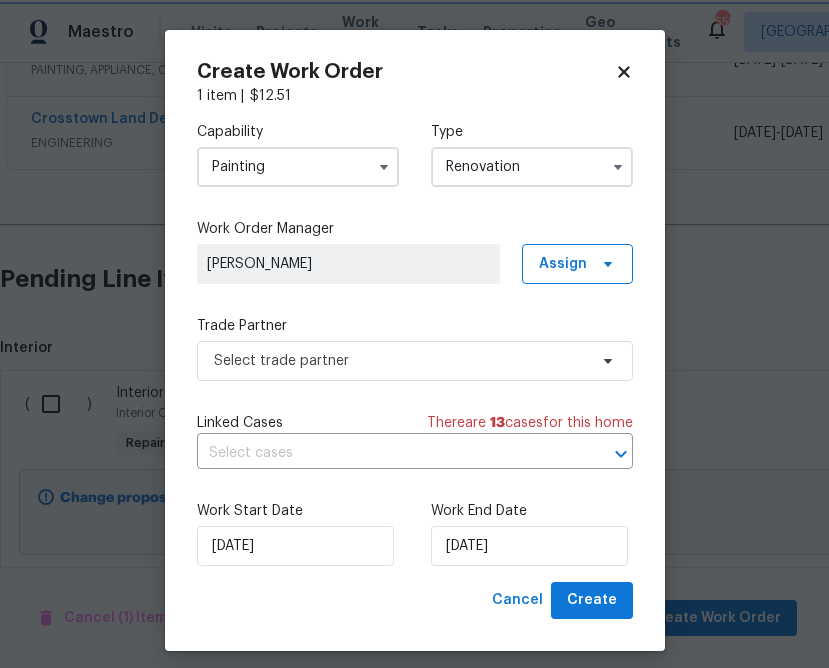 scroll, scrollTop: 0, scrollLeft: 0, axis: both 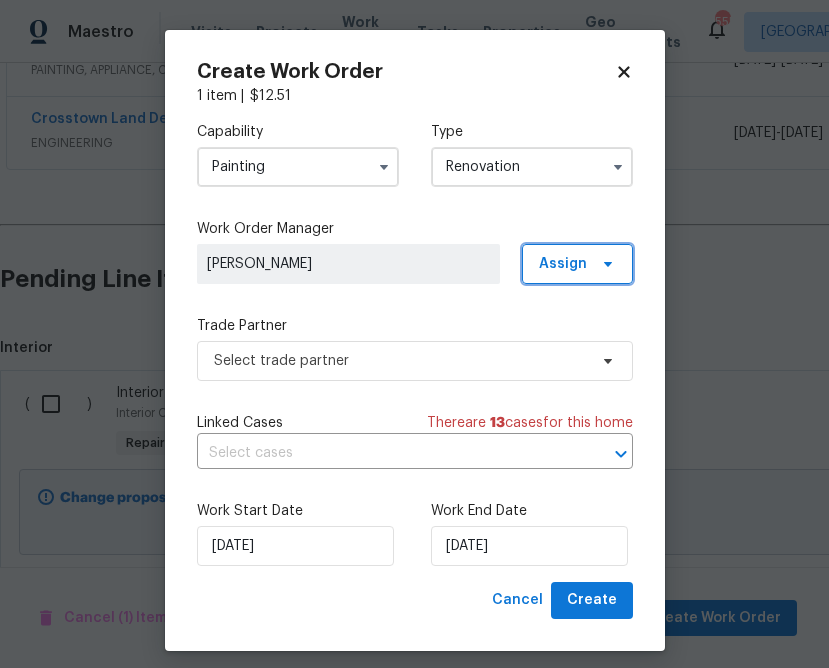 click on "Assign" at bounding box center [563, 264] 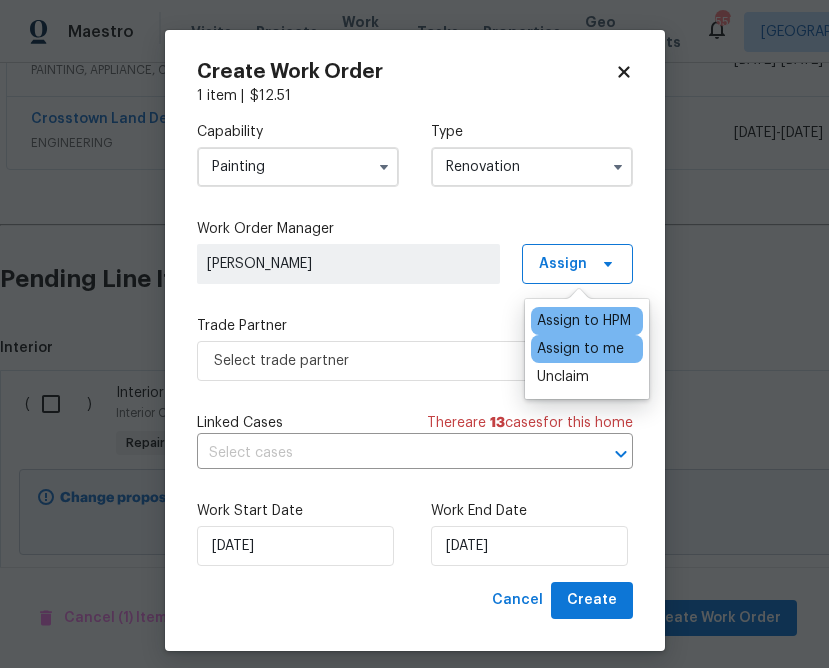 click on "Assign to me" at bounding box center (580, 349) 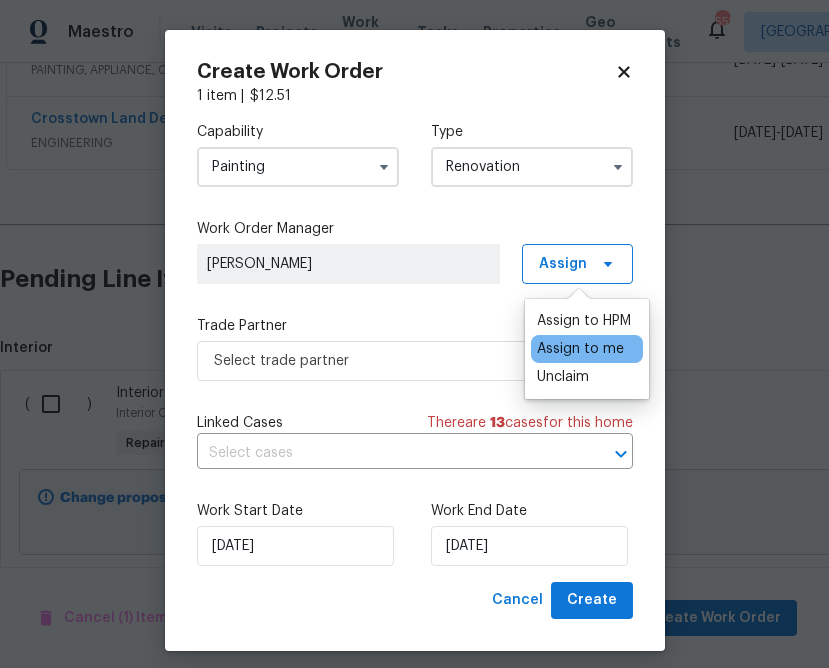 click on "Assign to me" at bounding box center [580, 349] 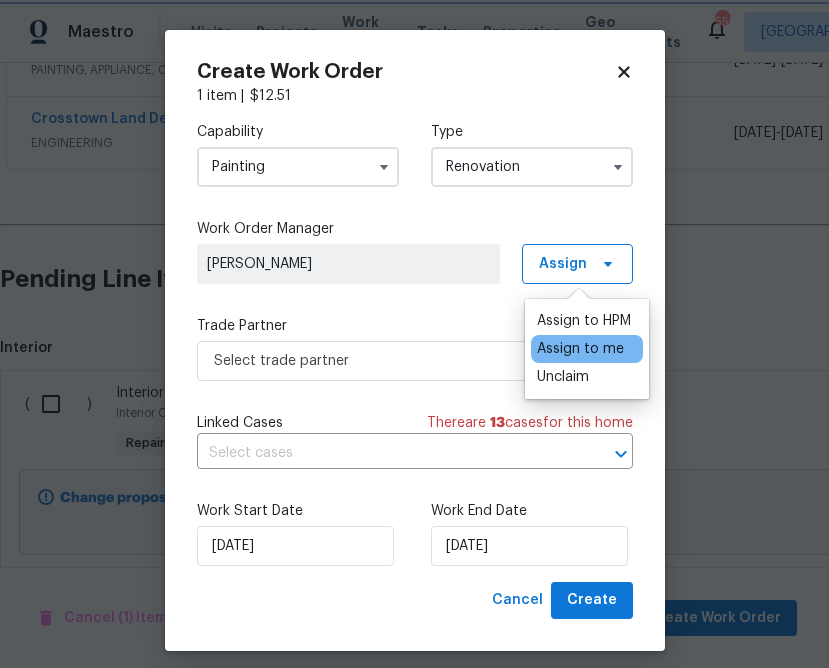 click on "[PERSON_NAME]" at bounding box center (348, 264) 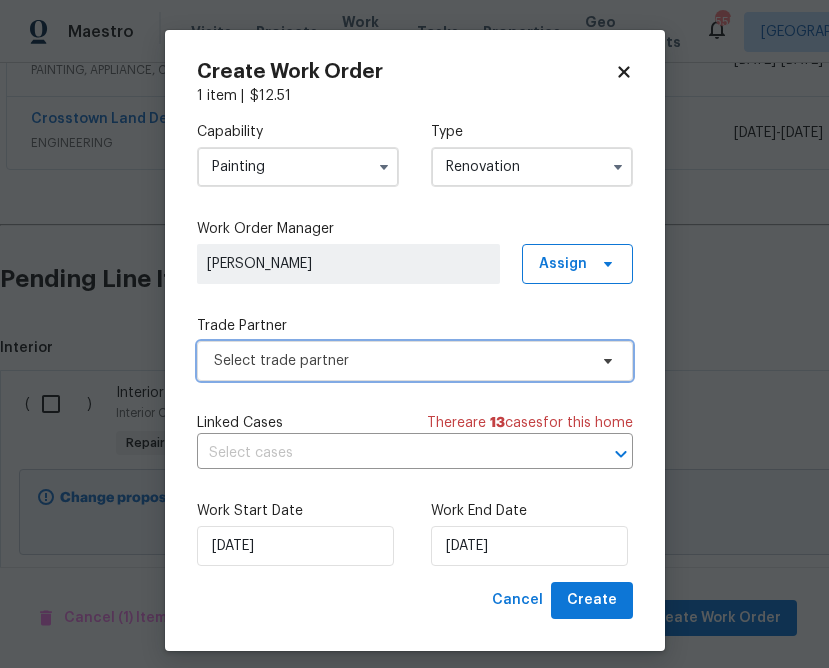 click on "Select trade partner" at bounding box center [400, 361] 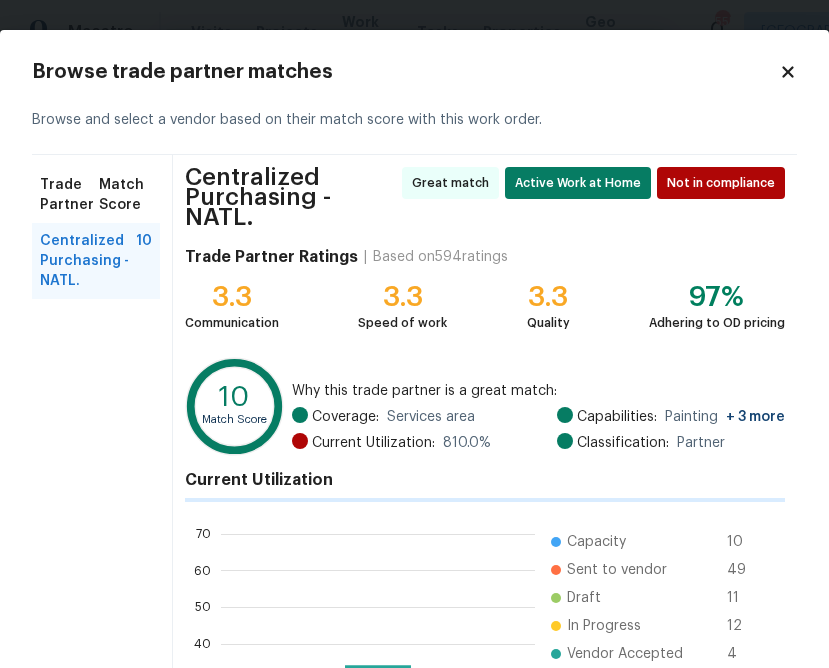scroll, scrollTop: 2, scrollLeft: 1, axis: both 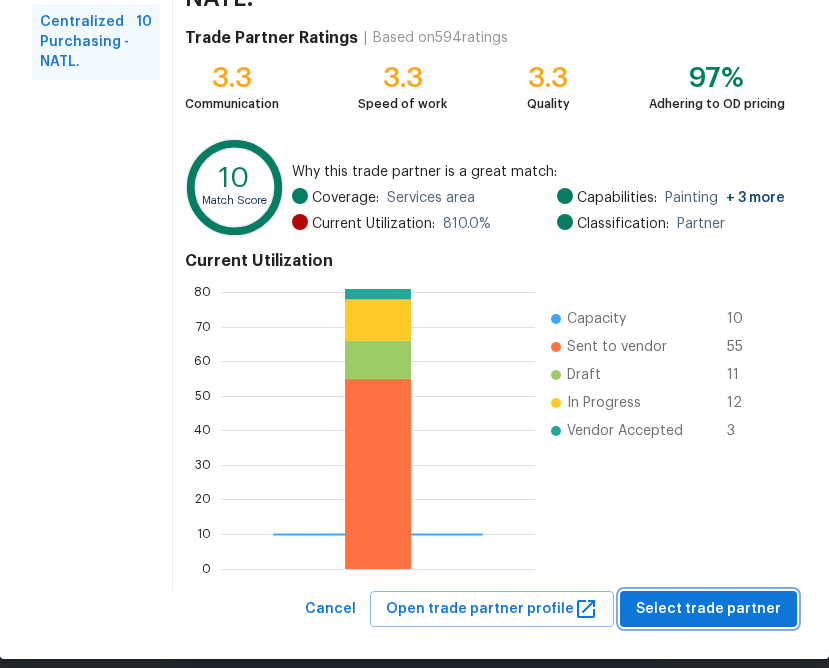 click on "Select trade partner" at bounding box center [708, 609] 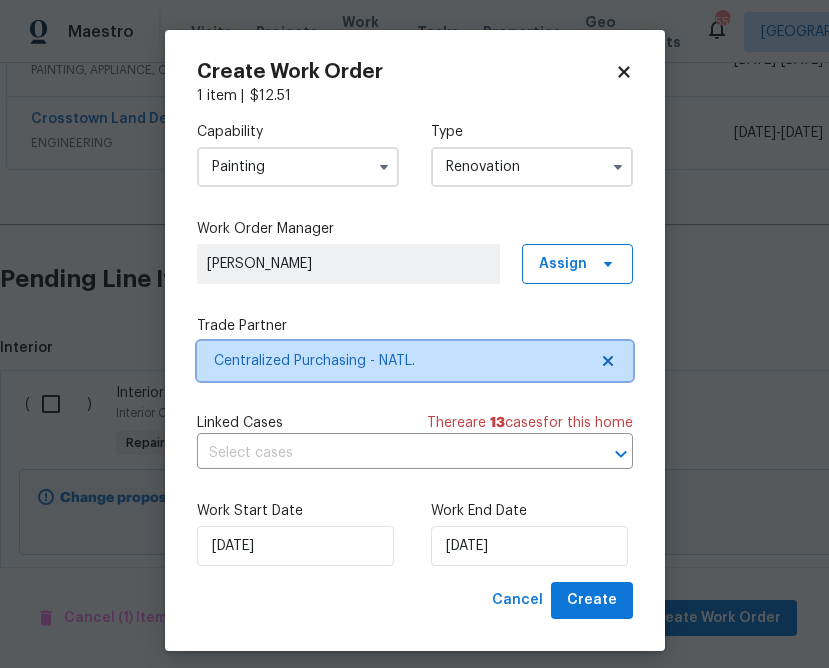 scroll, scrollTop: 0, scrollLeft: 0, axis: both 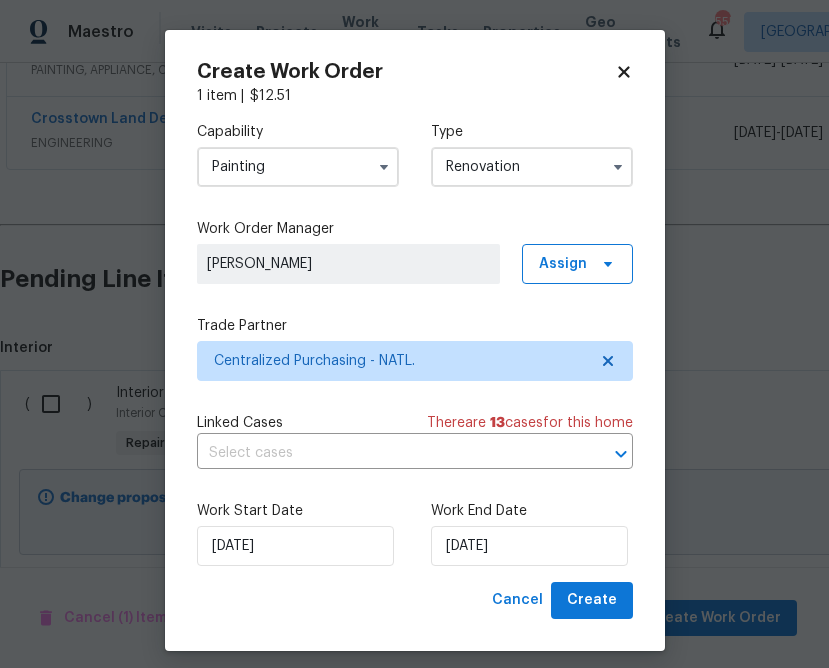 click on "Work Start Date   [DATE] Work End Date   [DATE]" at bounding box center (415, 533) 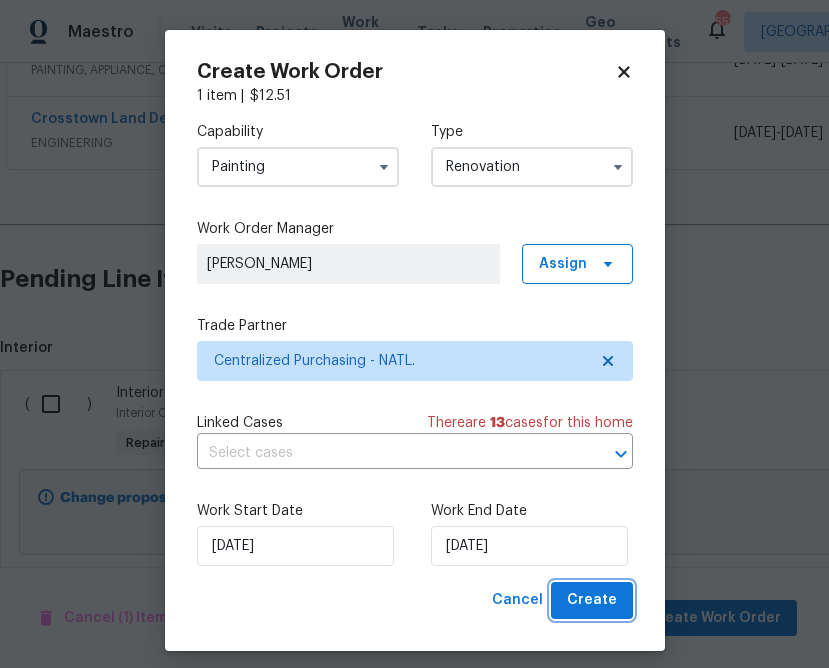 click on "Create" at bounding box center [592, 600] 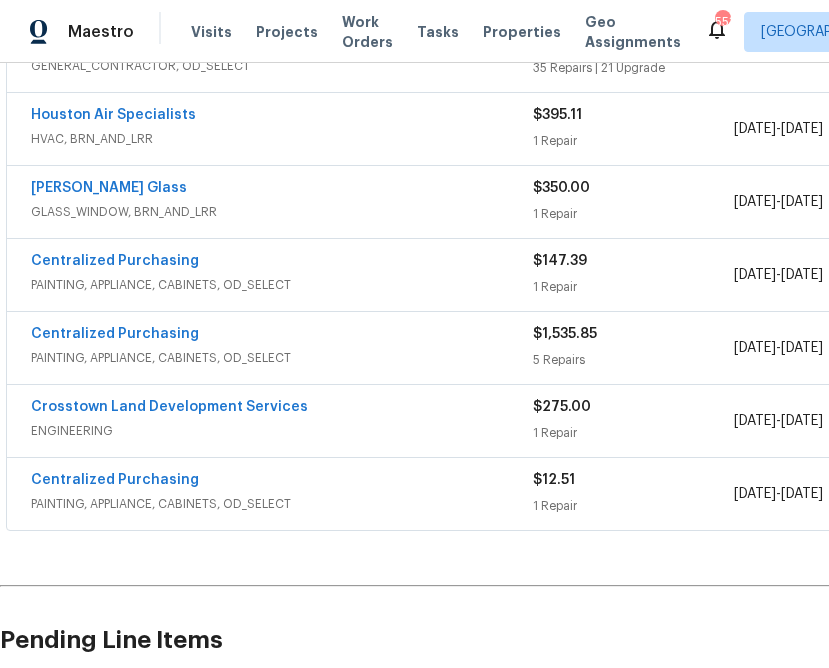 scroll, scrollTop: 755, scrollLeft: 0, axis: vertical 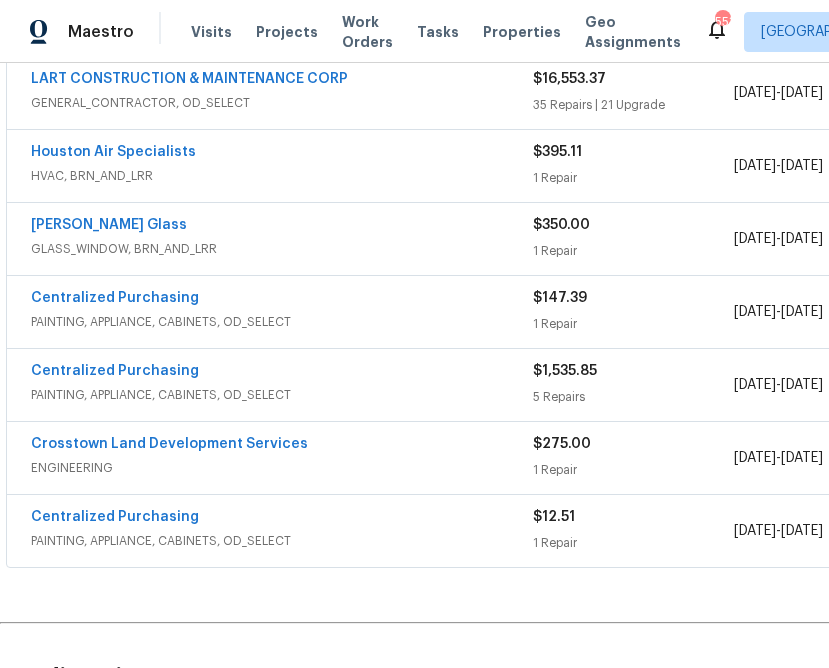click on "Centralized Purchasing" at bounding box center (115, 517) 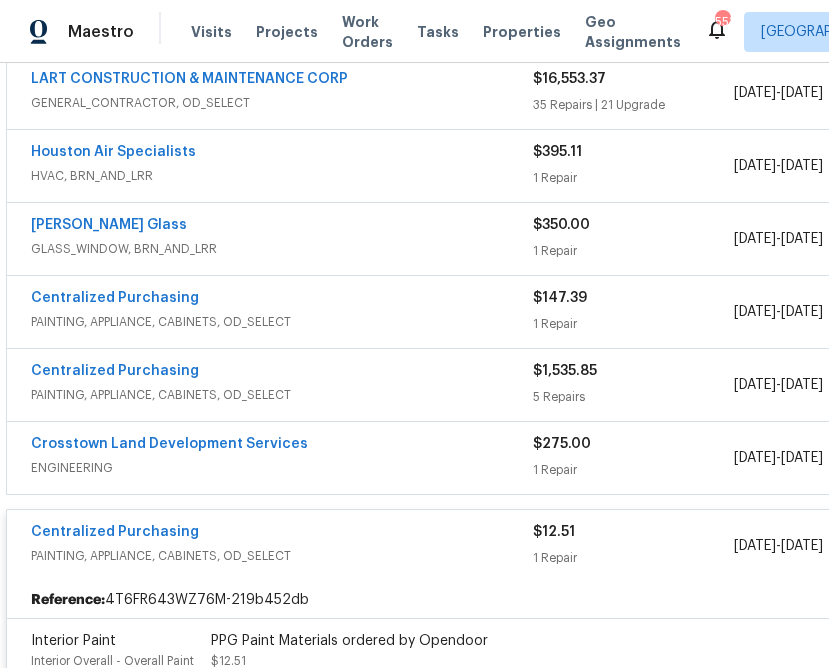click on "Centralized Purchasing" at bounding box center (115, 532) 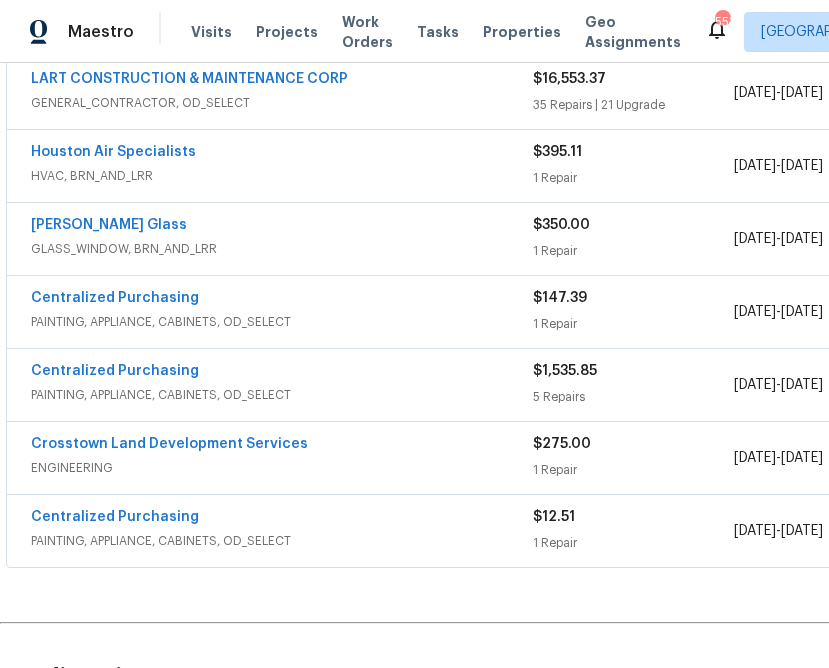 click on "Centralized Purchasing PAINTING, APPLIANCE, CABINETS, OD_SELECT $12.51 1 Repair [DATE]  -  [DATE] Draft" at bounding box center [565, 531] 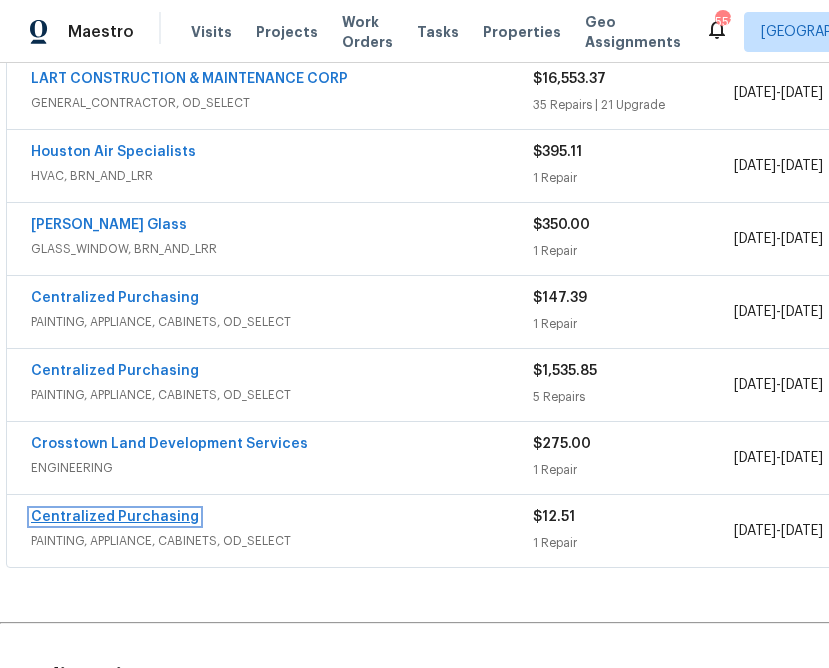 click on "Centralized Purchasing" at bounding box center [115, 517] 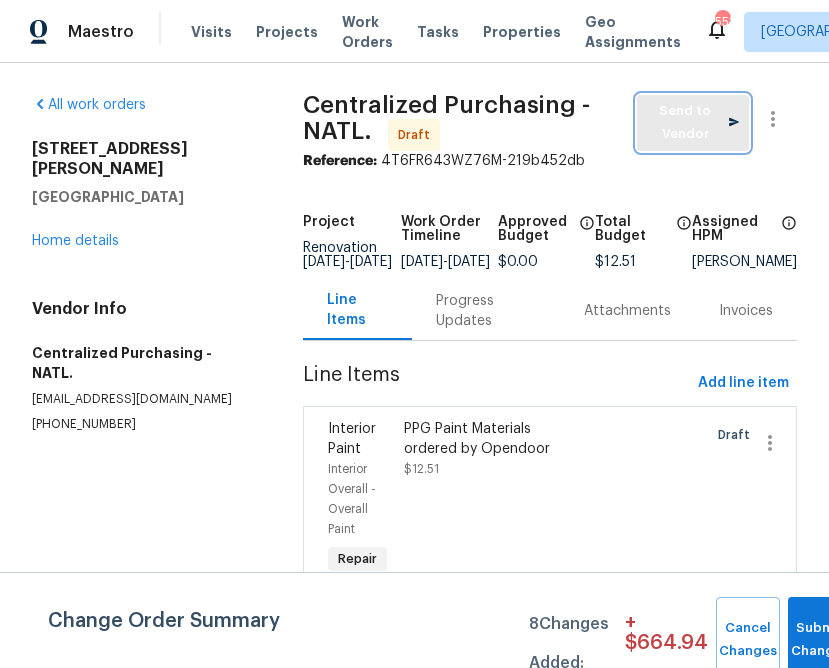 click on "Send to Vendor" at bounding box center (693, 123) 